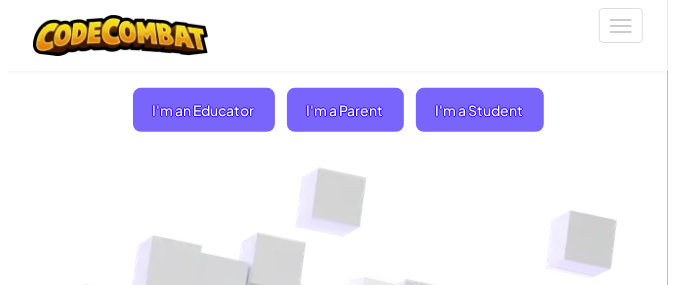 scroll, scrollTop: 199, scrollLeft: 0, axis: vertical 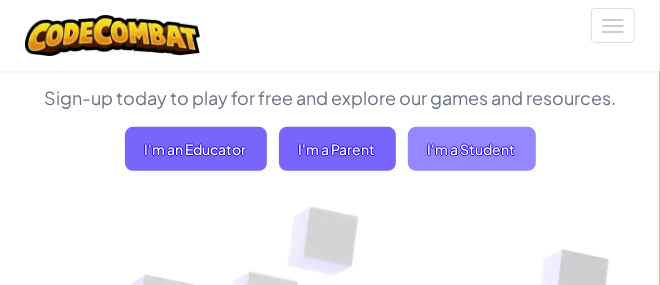 click on "I'm a Student" at bounding box center [472, 149] 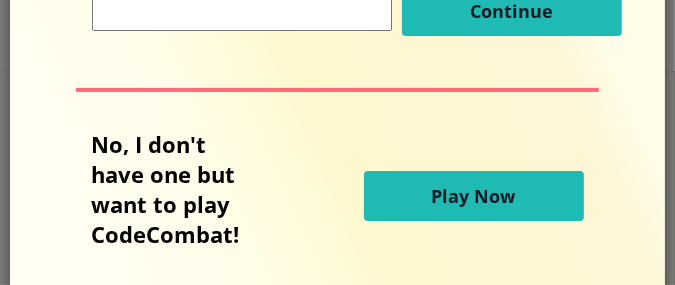 scroll, scrollTop: 238, scrollLeft: 0, axis: vertical 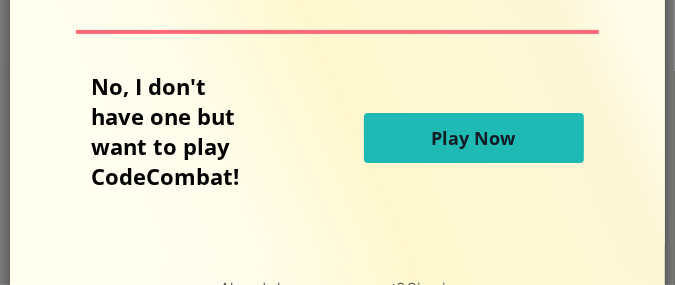click on "Play Now" at bounding box center (474, 138) 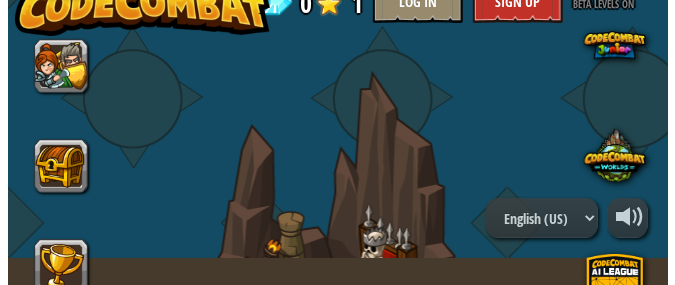 scroll, scrollTop: 0, scrollLeft: 0, axis: both 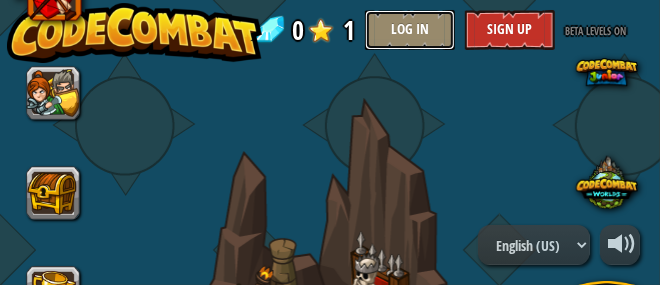 click on "Log In" at bounding box center (410, 30) 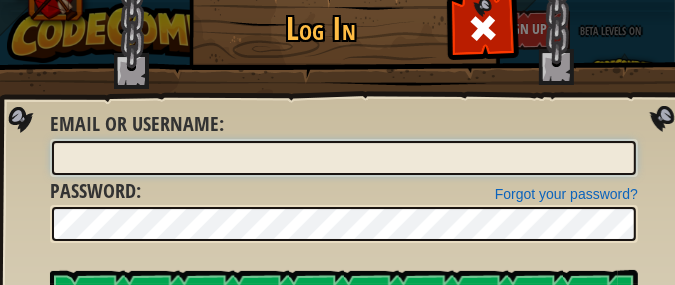 click on "Email or Username :" at bounding box center [344, 158] 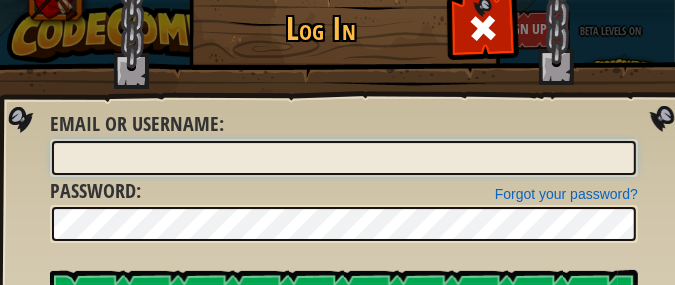 type on "[EMAIL]" 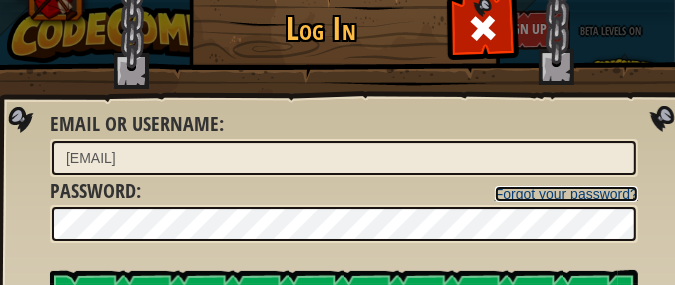 click on "Forgot your password?" at bounding box center (566, 194) 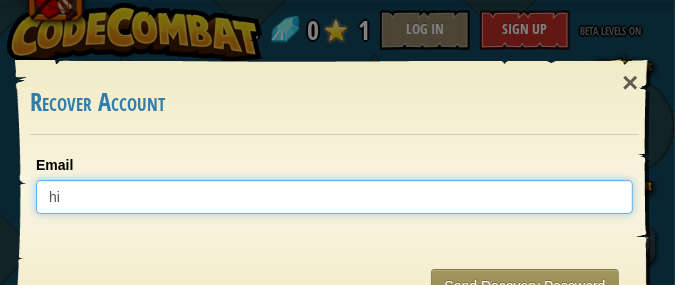 type on "h" 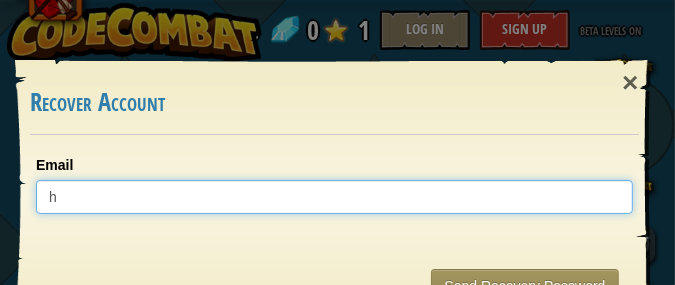 type 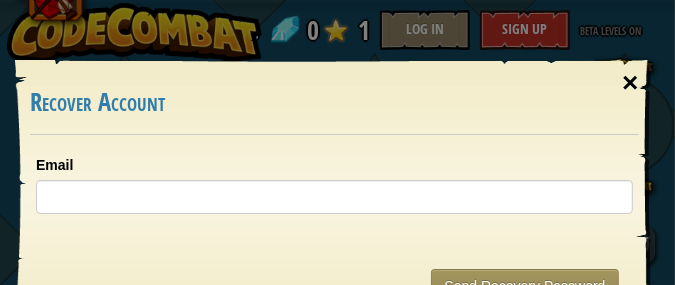 click on "×" at bounding box center (630, 83) 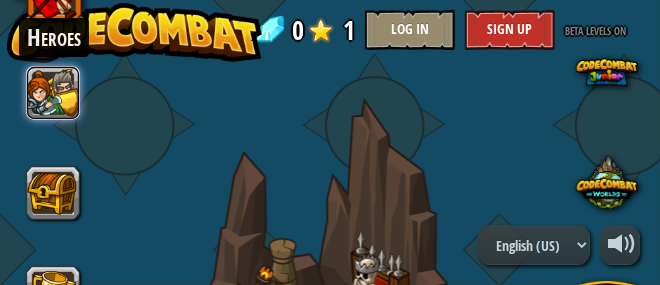 click at bounding box center (53, 93) 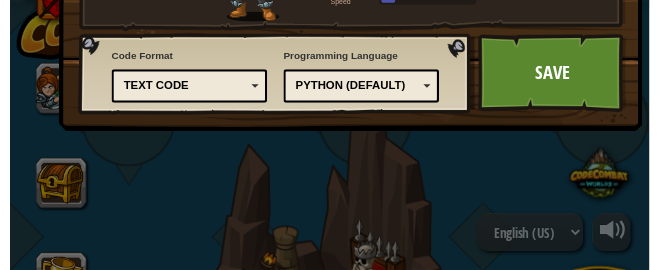 scroll, scrollTop: 188, scrollLeft: 0, axis: vertical 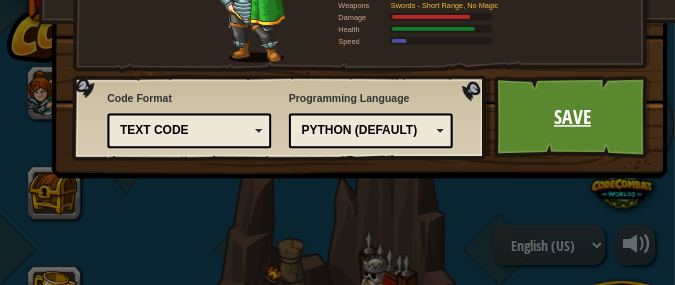 click on "Save" at bounding box center [572, 117] 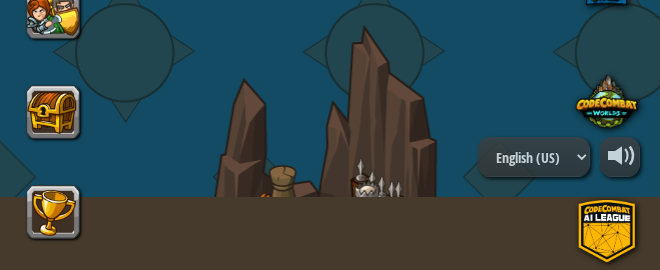 scroll, scrollTop: 75, scrollLeft: 0, axis: vertical 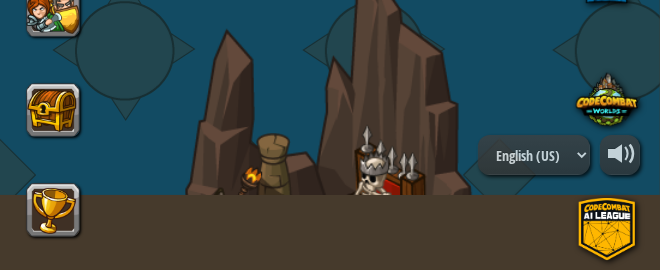 click on "Kithgard Dungeon 0 / 50 Play Escape the dungeon and level up your coding skills!" at bounding box center (330, 312) 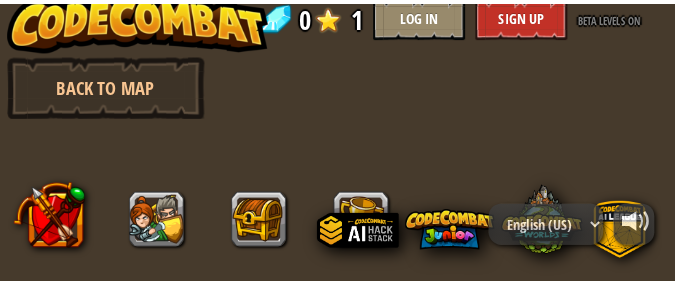 scroll, scrollTop: 0, scrollLeft: 0, axis: both 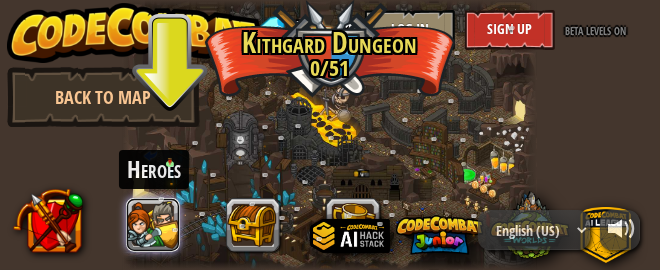 click at bounding box center (153, 225) 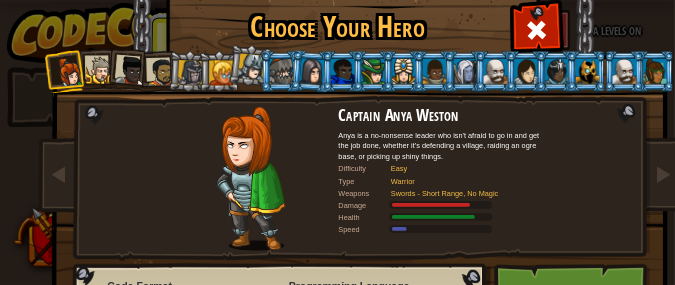drag, startPoint x: 656, startPoint y: 0, endPoint x: 655, endPoint y: 17, distance: 17.029387 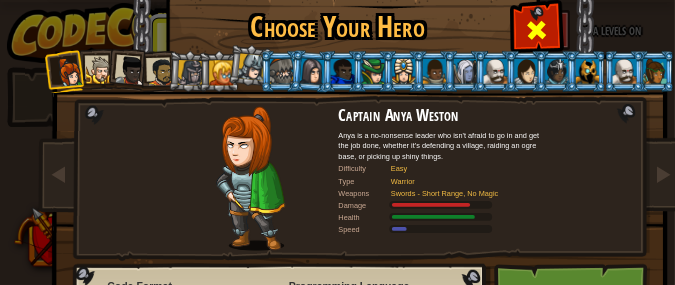 click at bounding box center (537, 30) 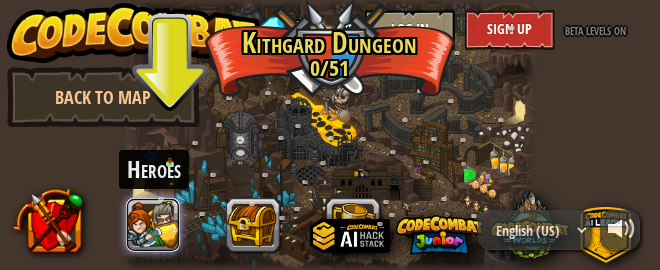 click at bounding box center (153, 225) 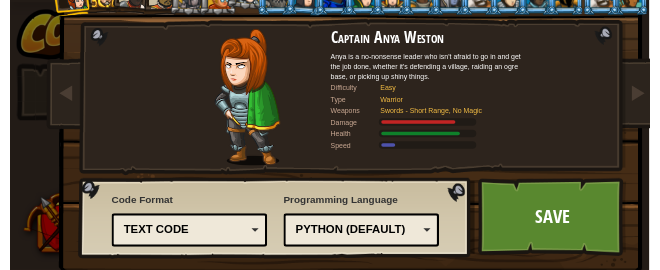 scroll, scrollTop: 79, scrollLeft: 0, axis: vertical 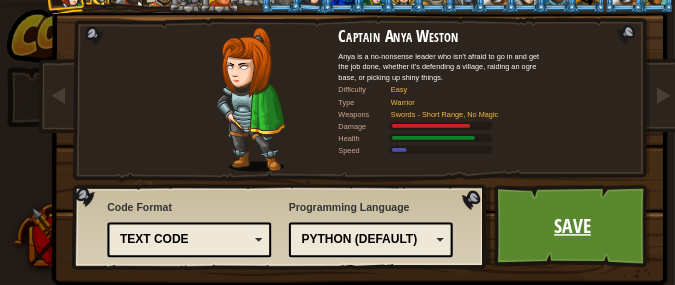 click on "Save" at bounding box center (572, 226) 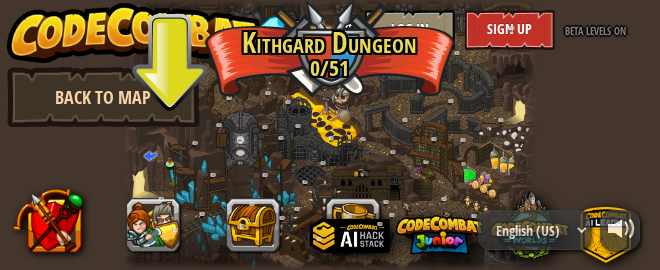 click on "Back to Map" at bounding box center [103, 97] 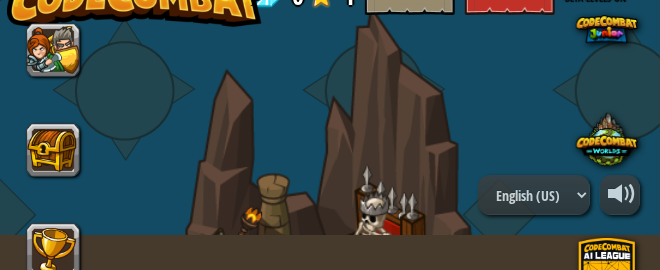 click on "Kithgard Dungeon 0 / 50 Play Escape the dungeon and level up your coding skills!" at bounding box center [330, 352] 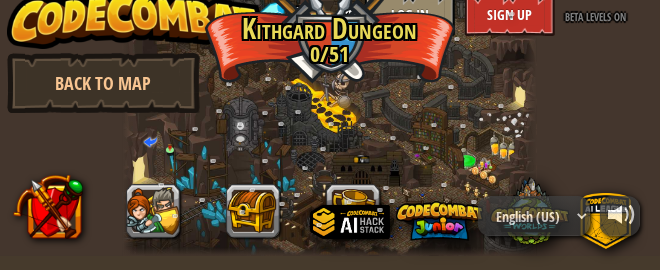 scroll, scrollTop: 0, scrollLeft: 0, axis: both 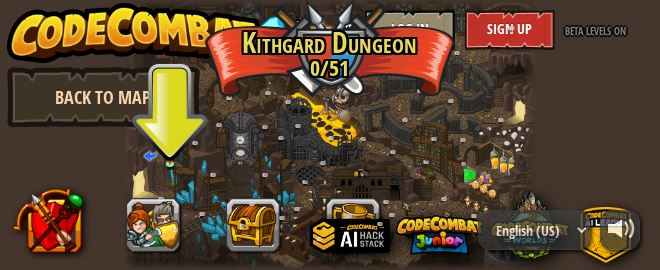 click on "Back to Map" at bounding box center (103, 97) 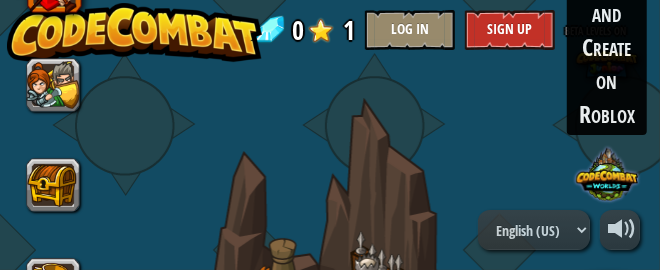 scroll, scrollTop: 0, scrollLeft: 14, axis: horizontal 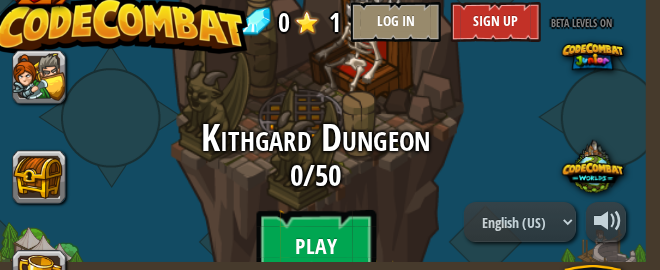 click on "Play" at bounding box center (316, 246) 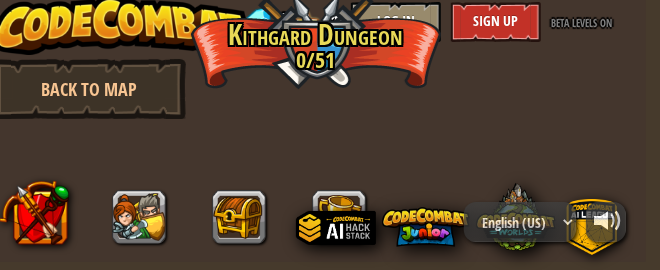 scroll, scrollTop: 0, scrollLeft: 14, axis: horizontal 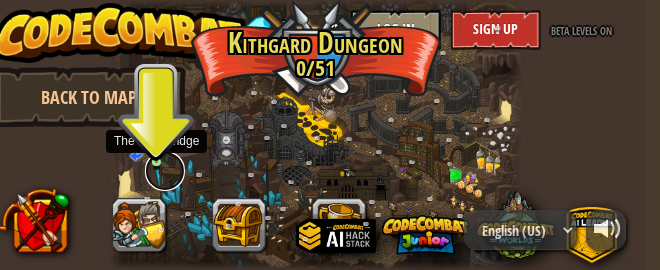 click at bounding box center (165, 171) 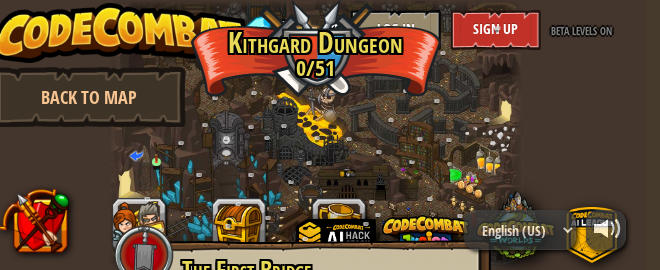 click at bounding box center (315, 135) 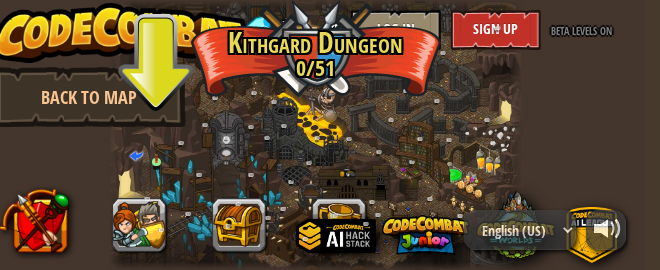 click at bounding box center [315, 135] 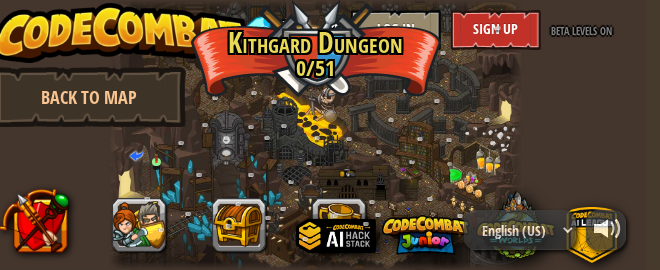 click at bounding box center (315, 135) 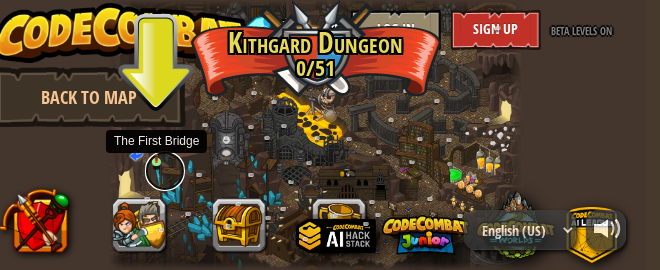 click at bounding box center (165, 171) 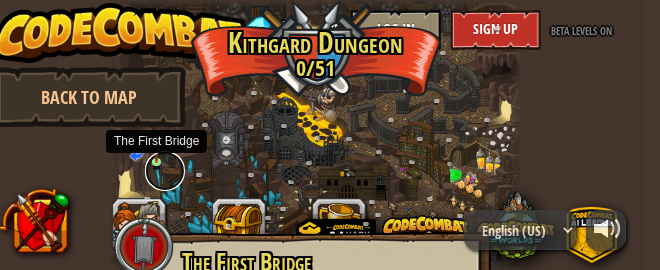 click at bounding box center (165, 171) 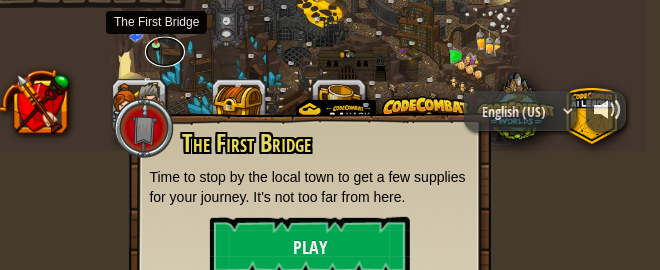 scroll, scrollTop: 145, scrollLeft: 14, axis: both 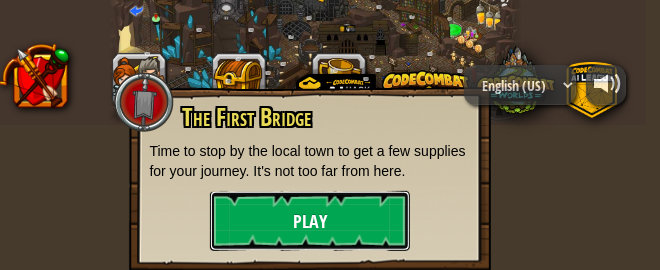 click on "Play" at bounding box center (310, 221) 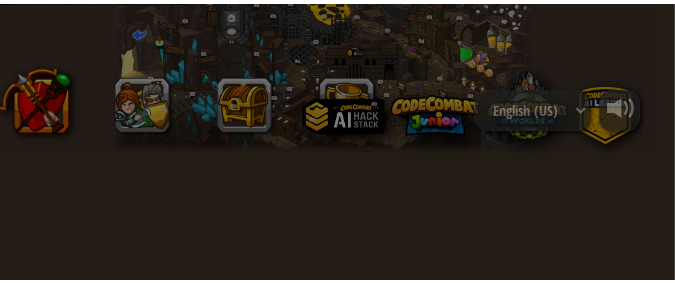 scroll, scrollTop: 110, scrollLeft: 12, axis: both 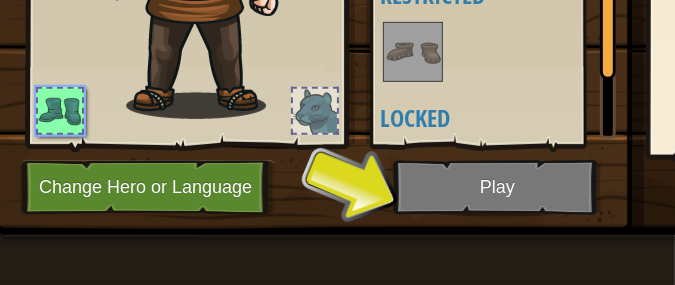 click at bounding box center [501, -128] 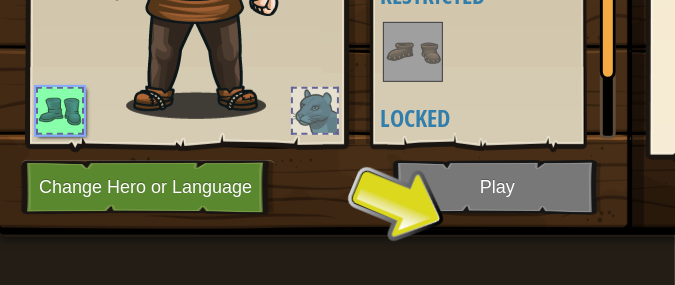 drag, startPoint x: 426, startPoint y: 202, endPoint x: 472, endPoint y: 214, distance: 47.539455 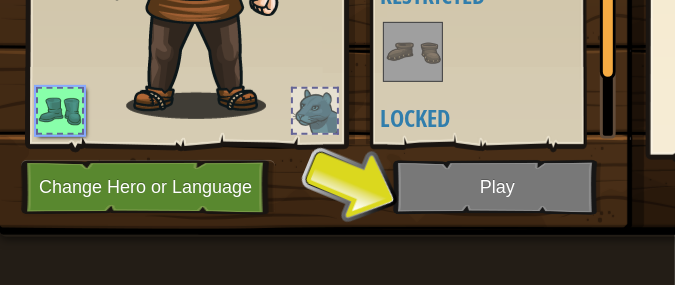 click at bounding box center (501, -128) 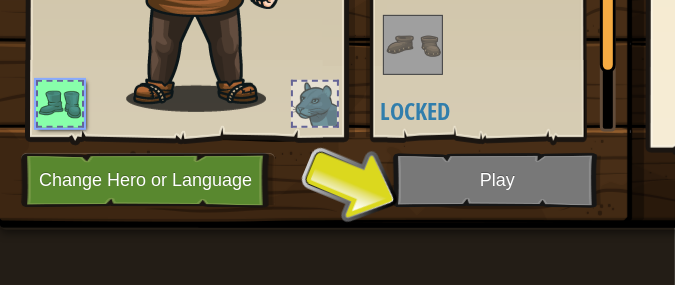 click at bounding box center (501, -135) 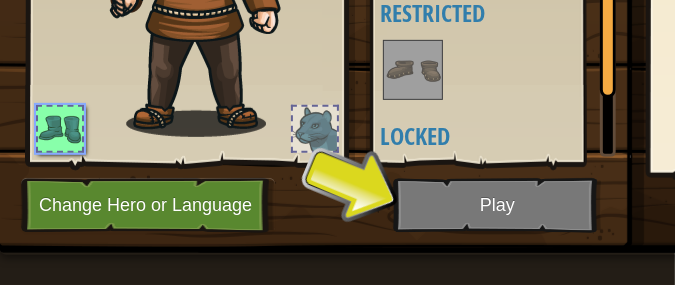 scroll, scrollTop: 0, scrollLeft: 0, axis: both 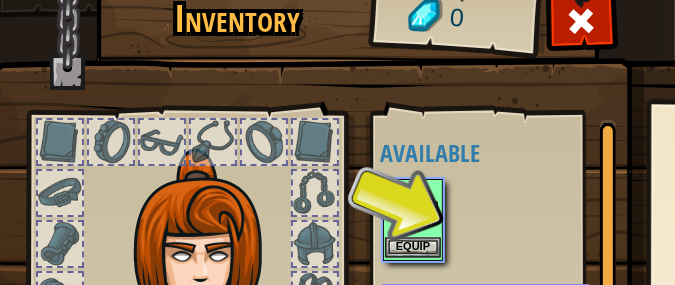 click at bounding box center (413, 209) 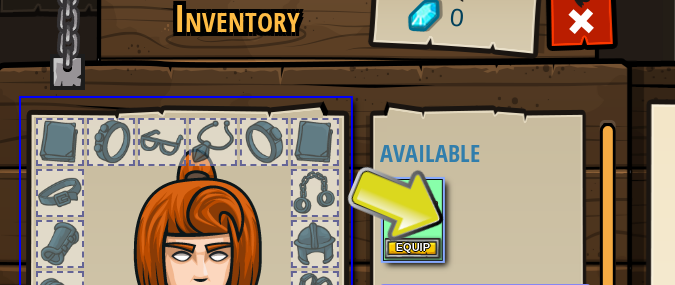 drag, startPoint x: 428, startPoint y: 223, endPoint x: 472, endPoint y: 211, distance: 45.607018 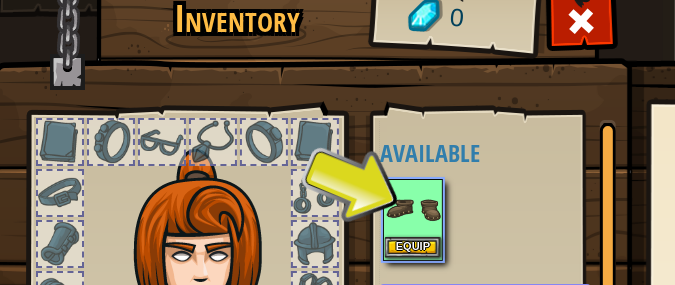 drag, startPoint x: 445, startPoint y: 209, endPoint x: 387, endPoint y: 216, distance: 58.420887 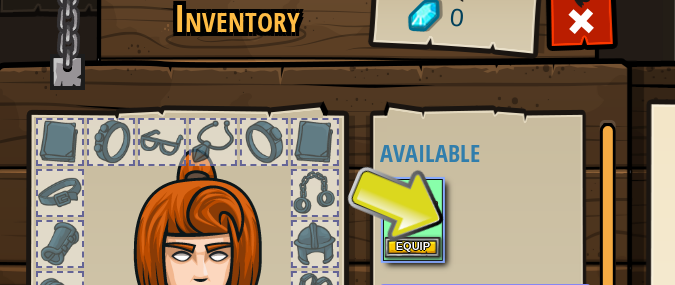 click at bounding box center [413, 209] 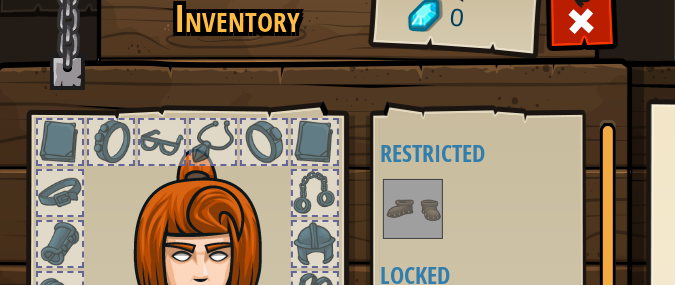 click at bounding box center (413, 209) 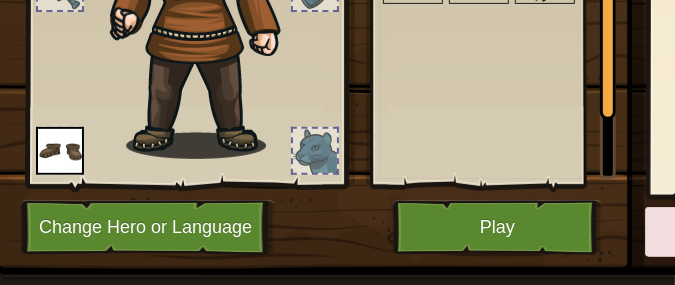 scroll, scrollTop: 398, scrollLeft: 0, axis: vertical 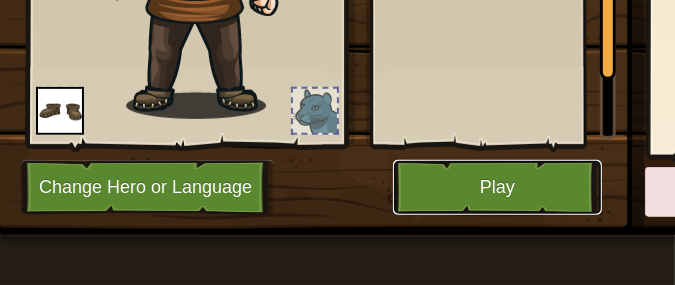 click on "Play" at bounding box center (497, 187) 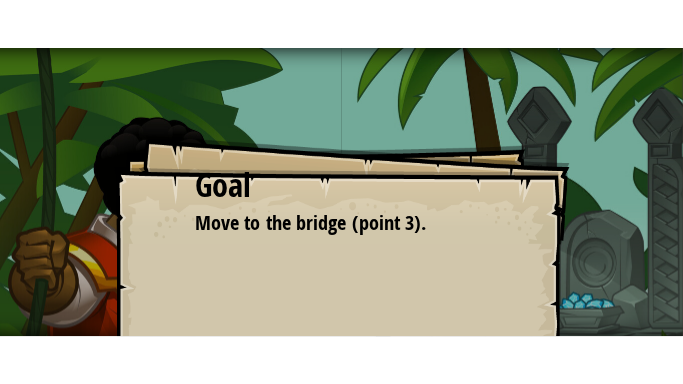 scroll, scrollTop: 0, scrollLeft: 0, axis: both 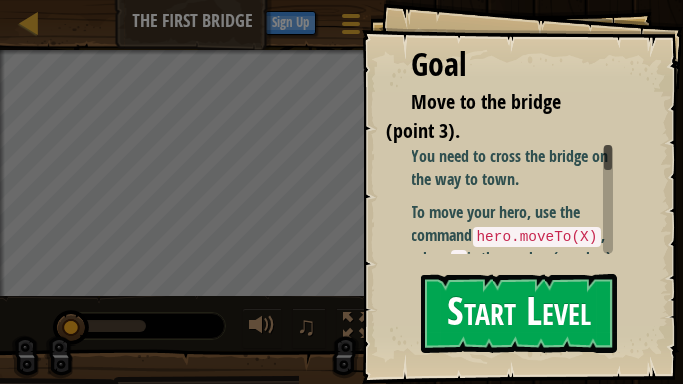 click on "Start Level" at bounding box center (519, 313) 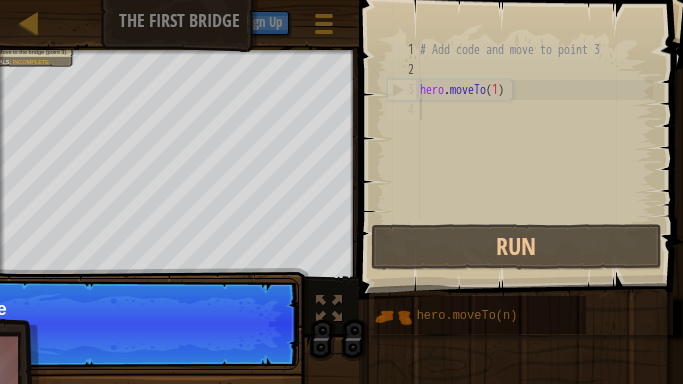 click on "Continue  Get to the" at bounding box center [100, 324] 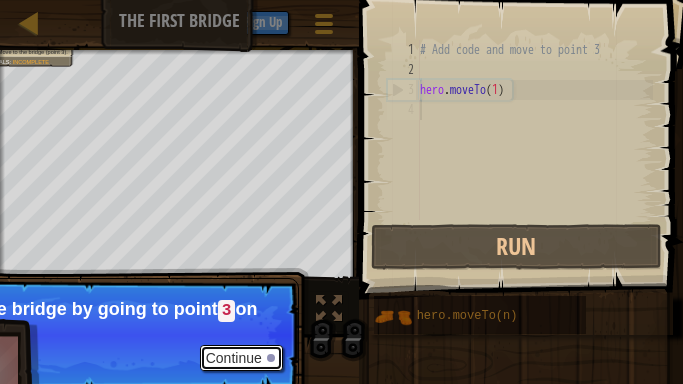 click on "Continue" at bounding box center [241, 358] 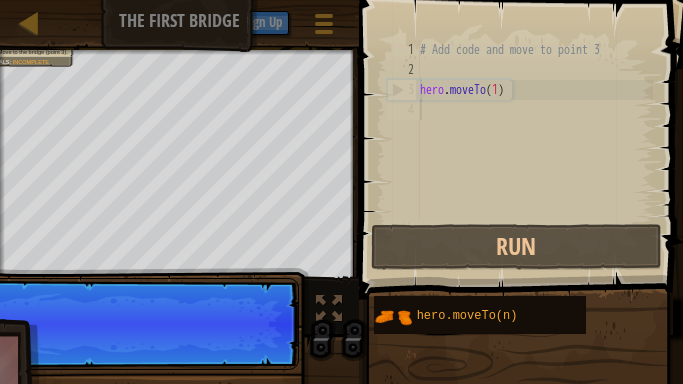 scroll, scrollTop: 9, scrollLeft: 0, axis: vertical 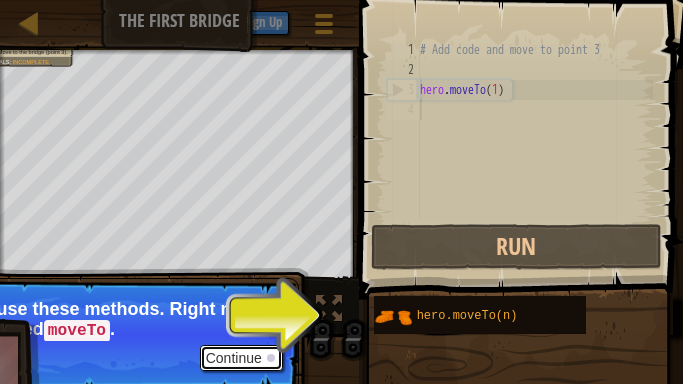 click on "Continue" at bounding box center [241, 358] 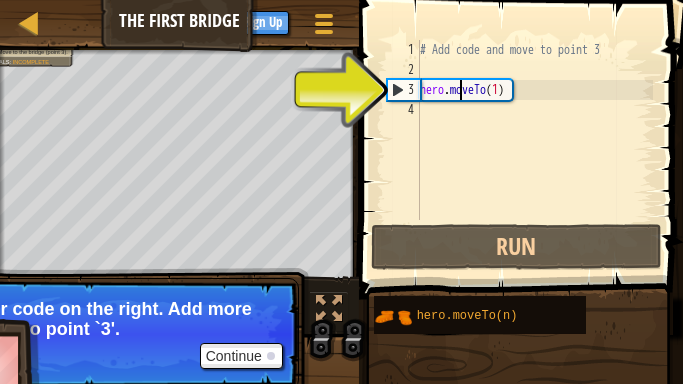 click on "# Add code and move to point 3 hero . moveTo ( 1 )" at bounding box center (534, 150) 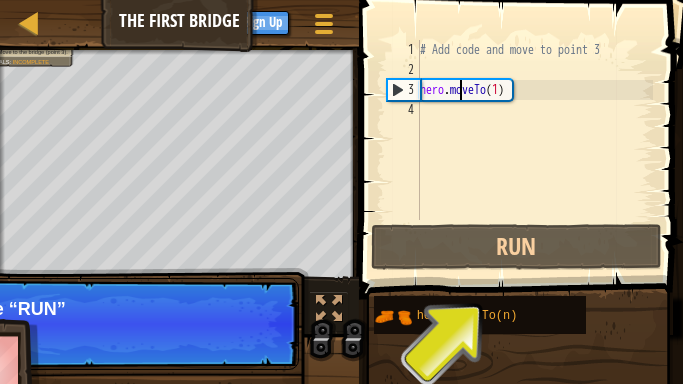 click on "# Add code and move to point 3 hero . moveTo ( 1 )" at bounding box center (534, 150) 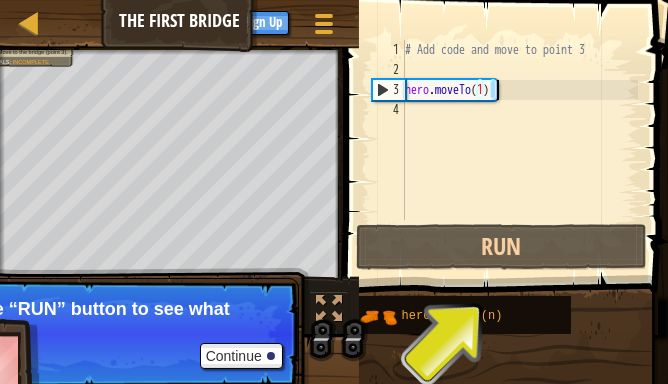 click on "# Add code and move to point 3 hero . moveTo ( 1 )" at bounding box center (519, 130) 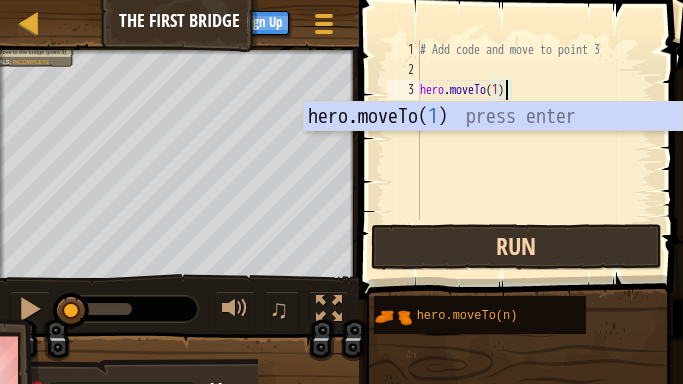 scroll, scrollTop: 9, scrollLeft: 7, axis: both 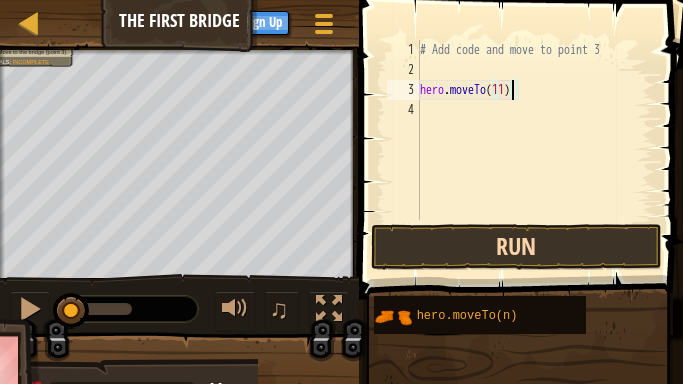 type on "hero.moveTo(1)" 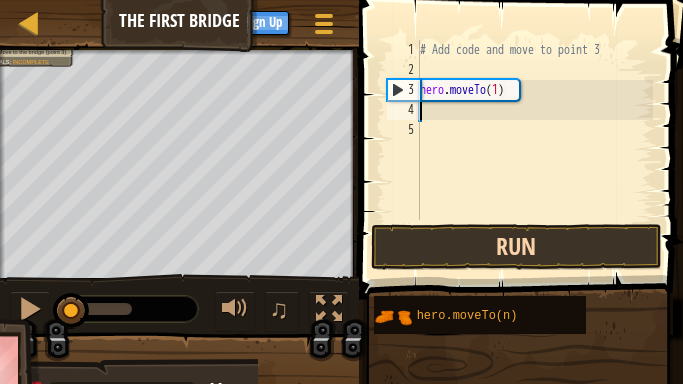 scroll, scrollTop: 9, scrollLeft: 0, axis: vertical 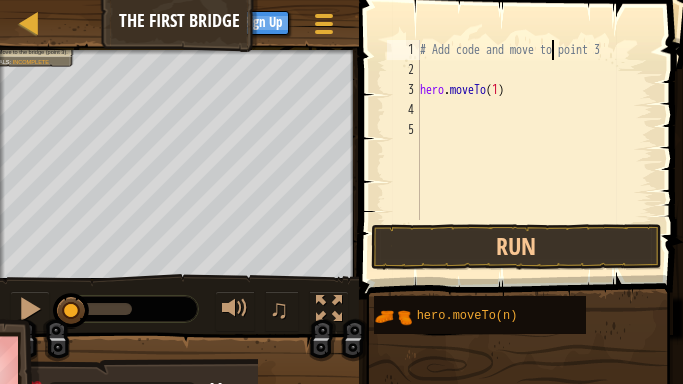 click on "# Add code and move to point 3 hero . moveTo ( 1 )" at bounding box center (534, 150) 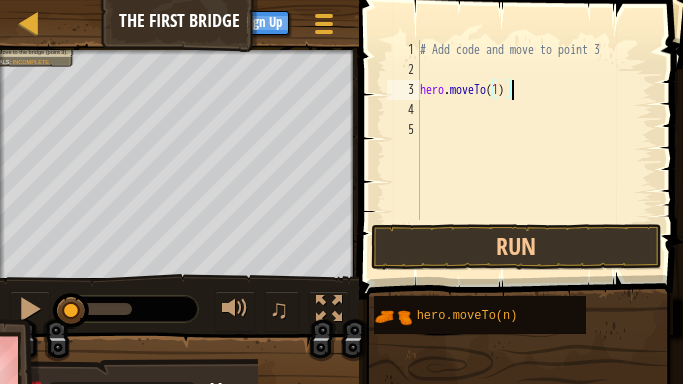 click on "# Add code and move to point 3 hero . moveTo ( 1 )" at bounding box center (534, 150) 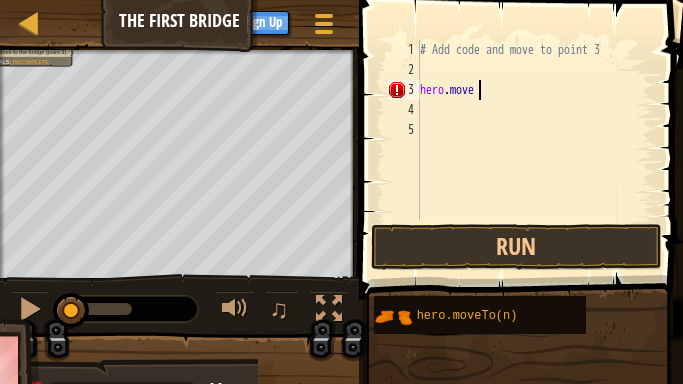 type on "h" 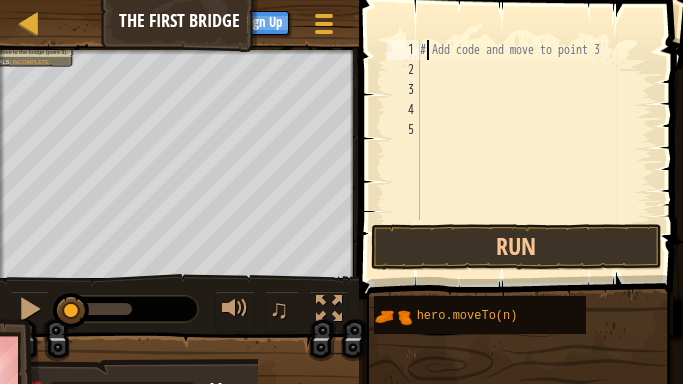 click on "# Add code and move to point 3" at bounding box center [534, 150] 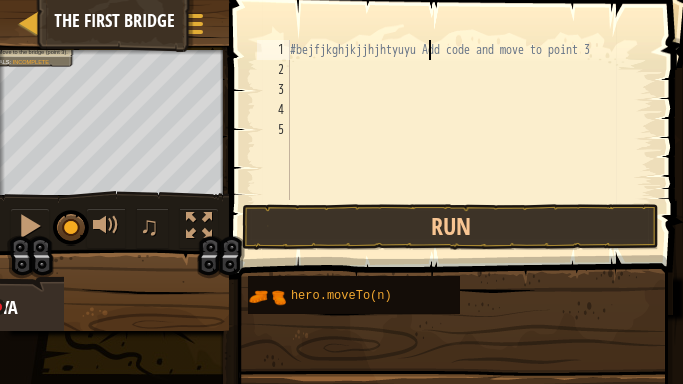 scroll, scrollTop: 9, scrollLeft: 11, axis: both 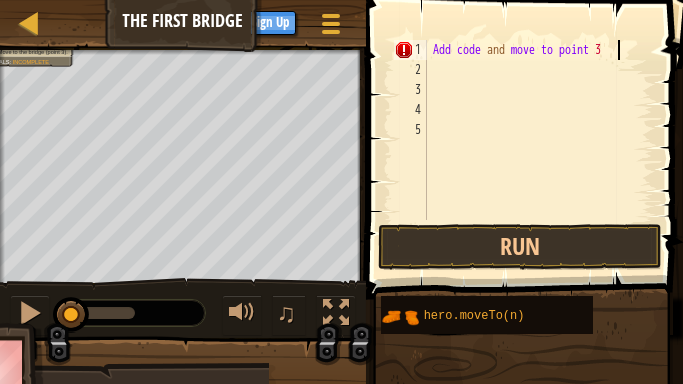 click on "Add   code   and   move   to   point   3" at bounding box center (538, 150) 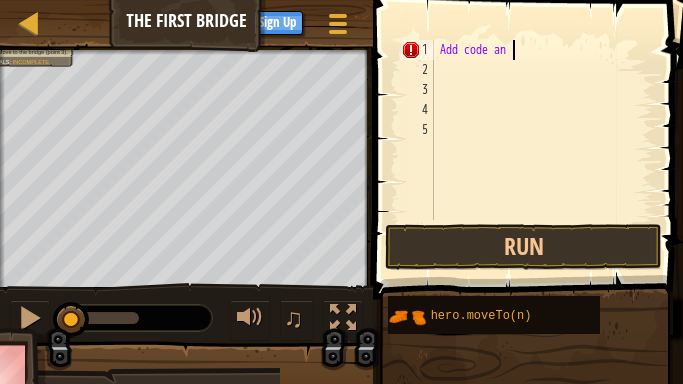 scroll, scrollTop: 9, scrollLeft: 0, axis: vertical 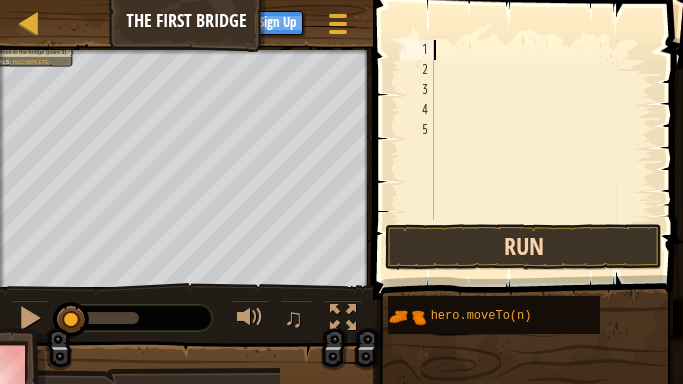 type 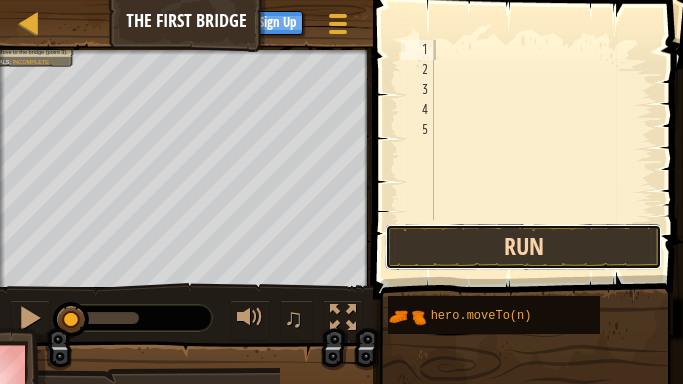 click on "Run" at bounding box center (523, 247) 